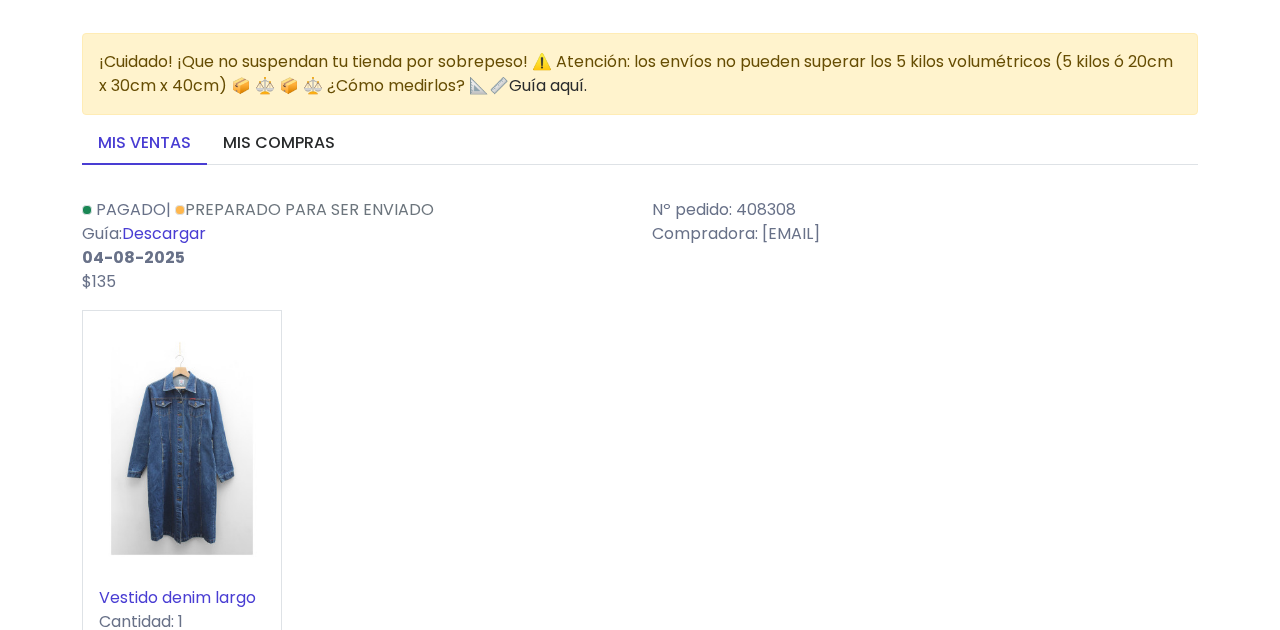 scroll, scrollTop: 0, scrollLeft: 0, axis: both 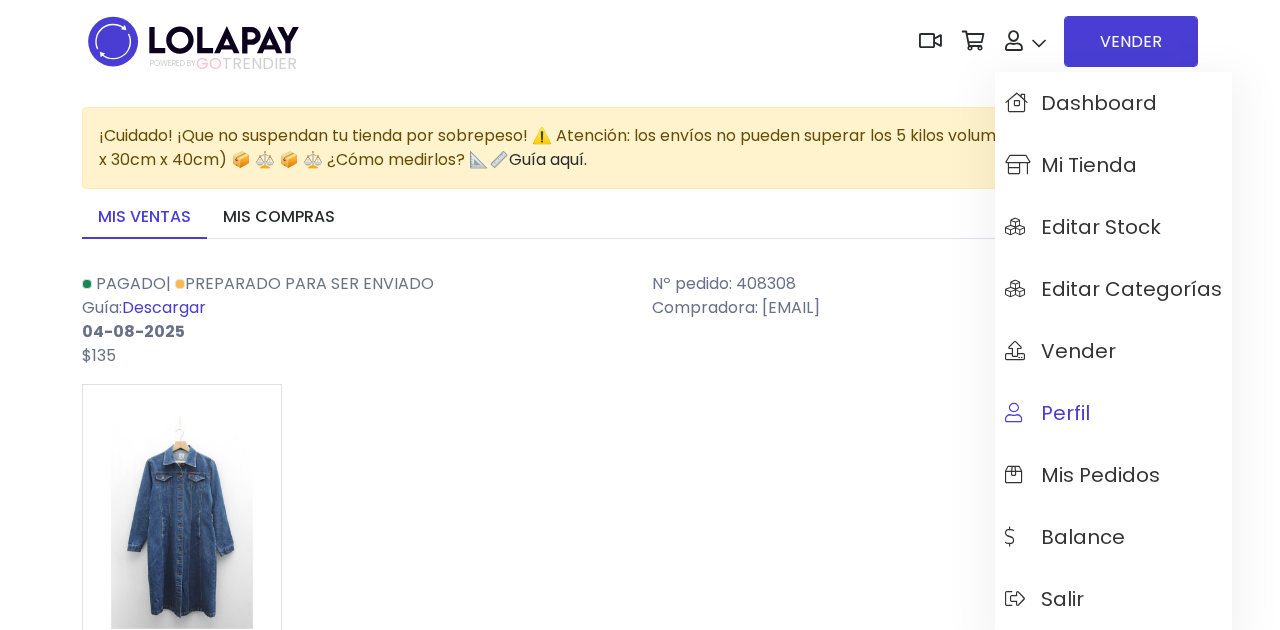 click on "Perfil" at bounding box center (1047, 413) 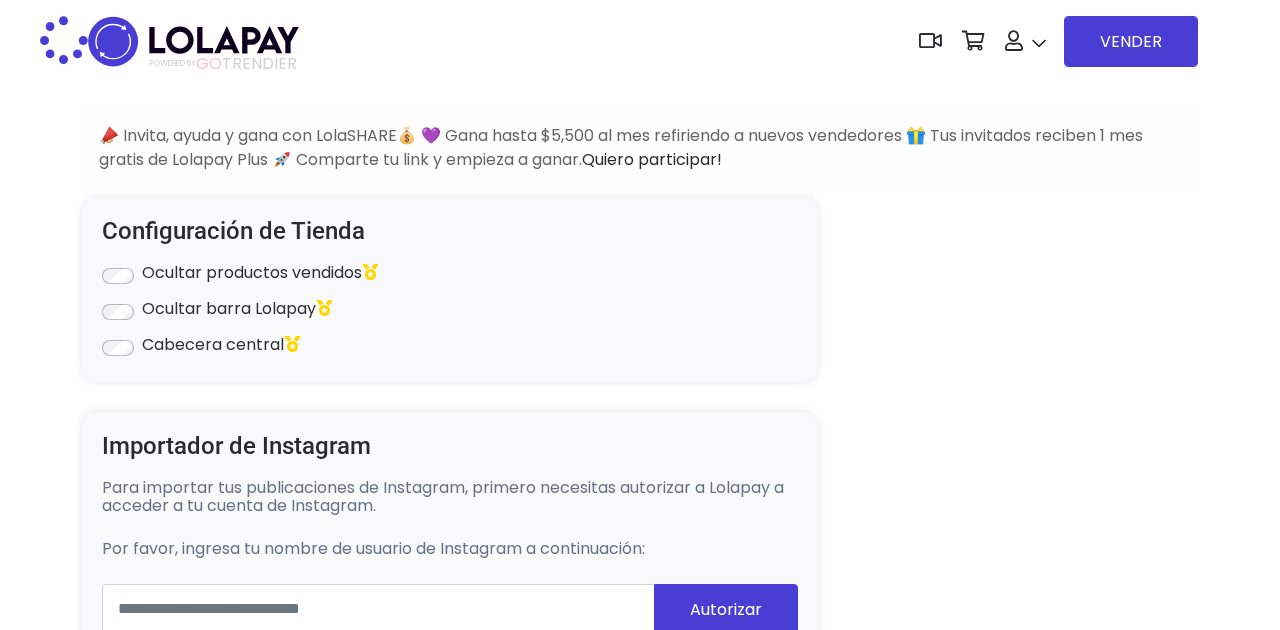 scroll, scrollTop: 0, scrollLeft: 0, axis: both 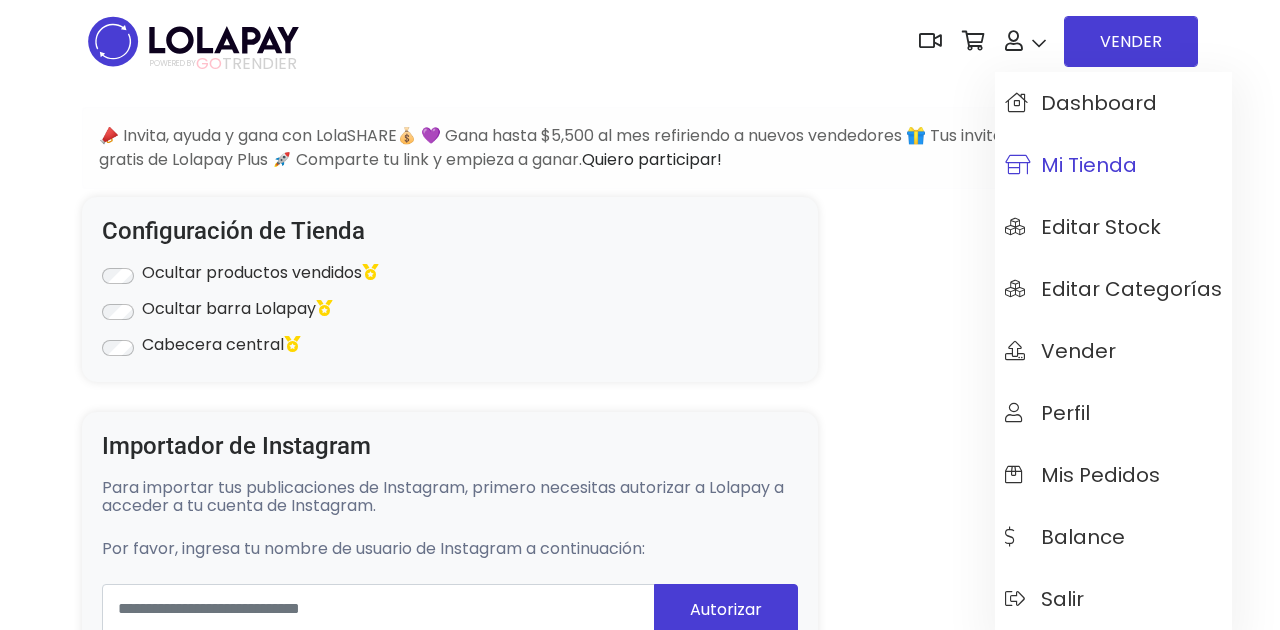 click on "Mi tienda" at bounding box center [1071, 165] 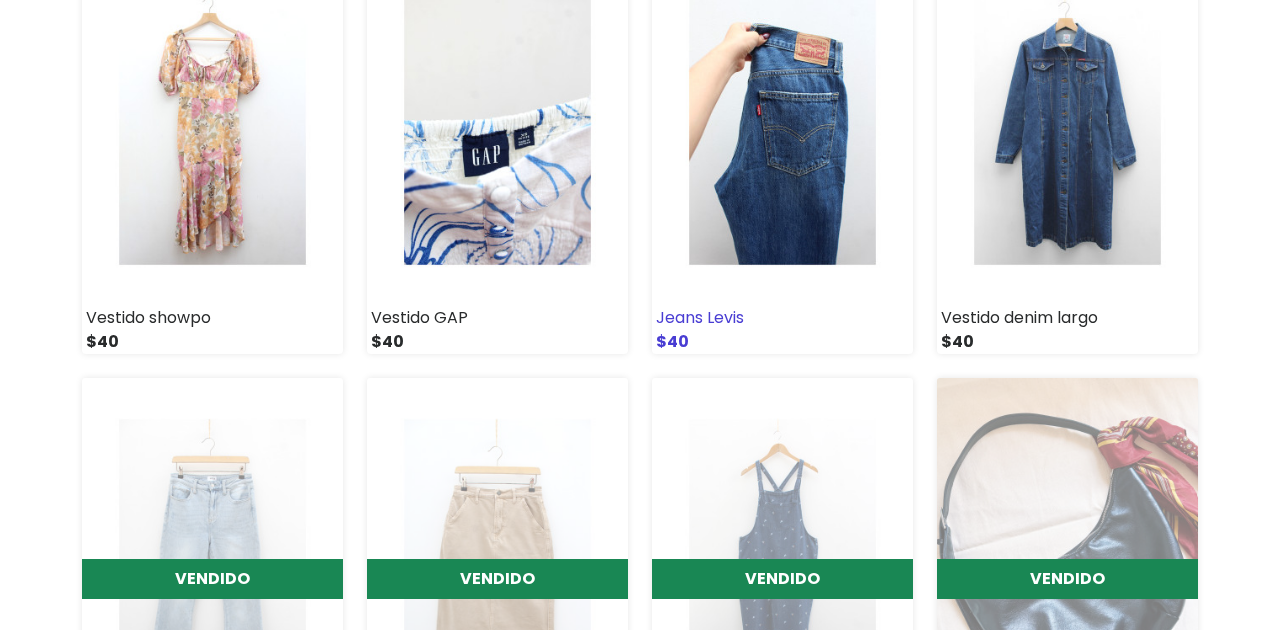scroll, scrollTop: 404, scrollLeft: 0, axis: vertical 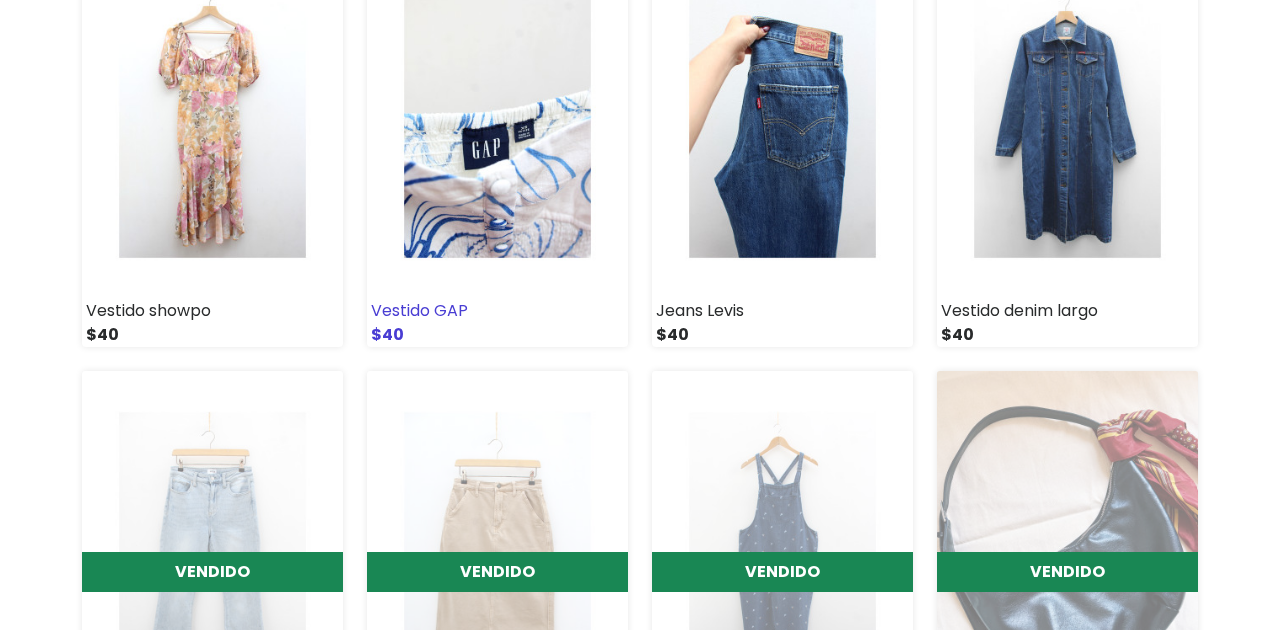click at bounding box center [497, 118] 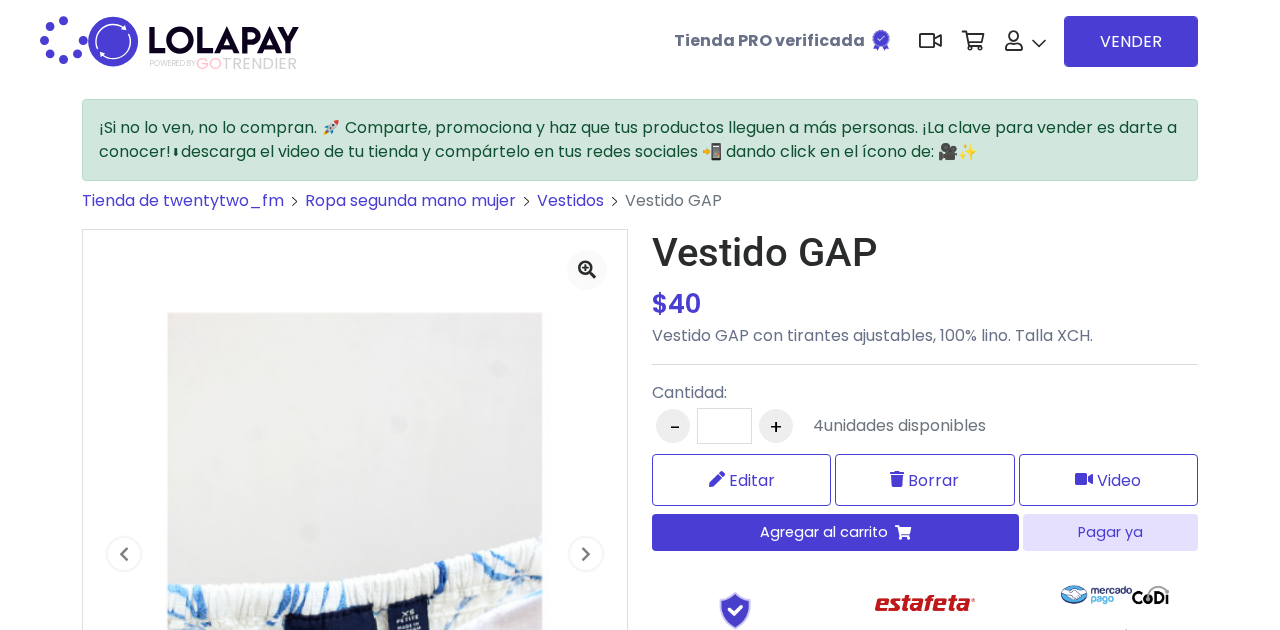 scroll, scrollTop: 0, scrollLeft: 0, axis: both 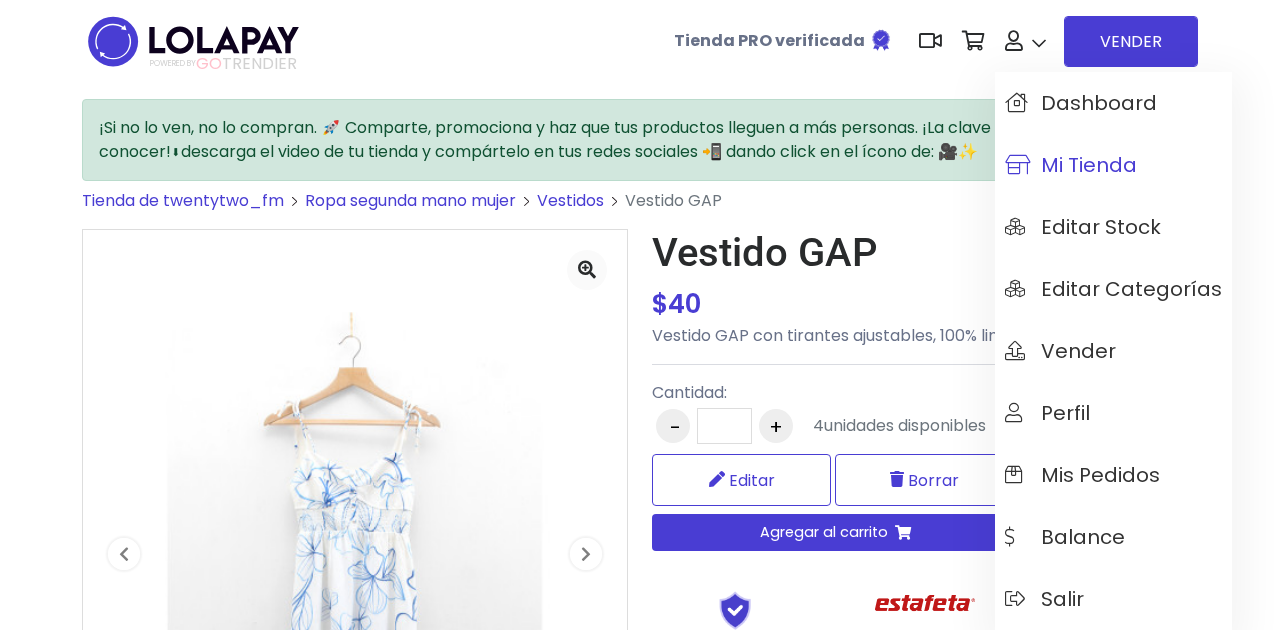 click on "Mi tienda" at bounding box center (1071, 165) 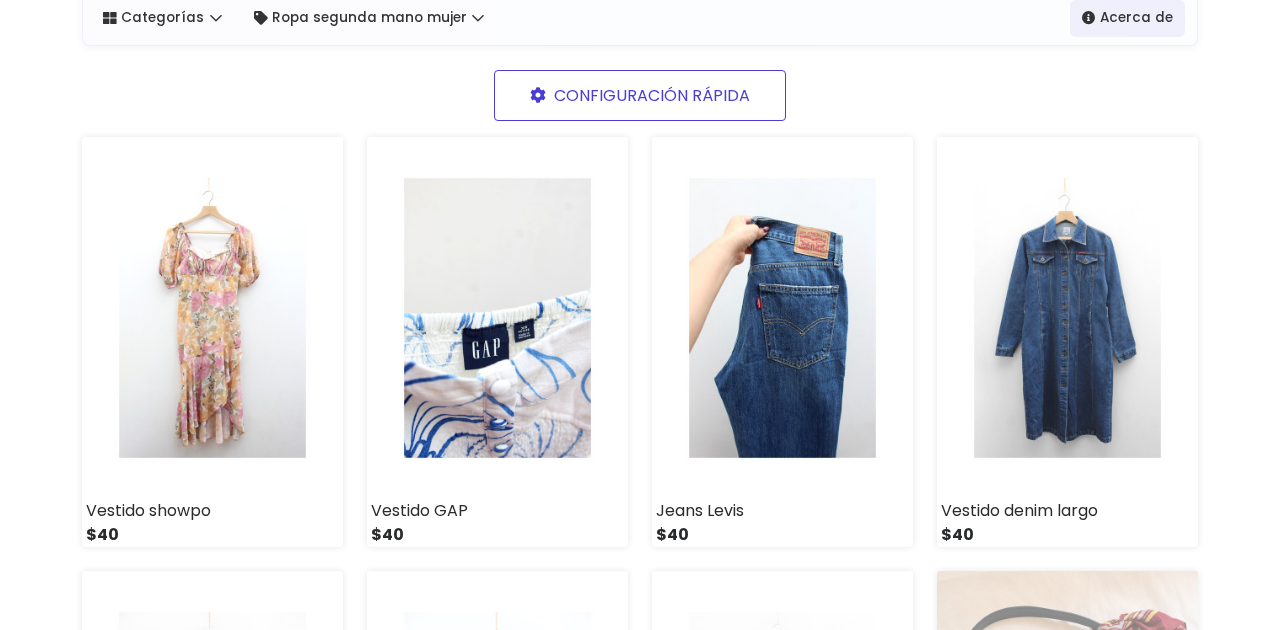 scroll, scrollTop: 217, scrollLeft: 0, axis: vertical 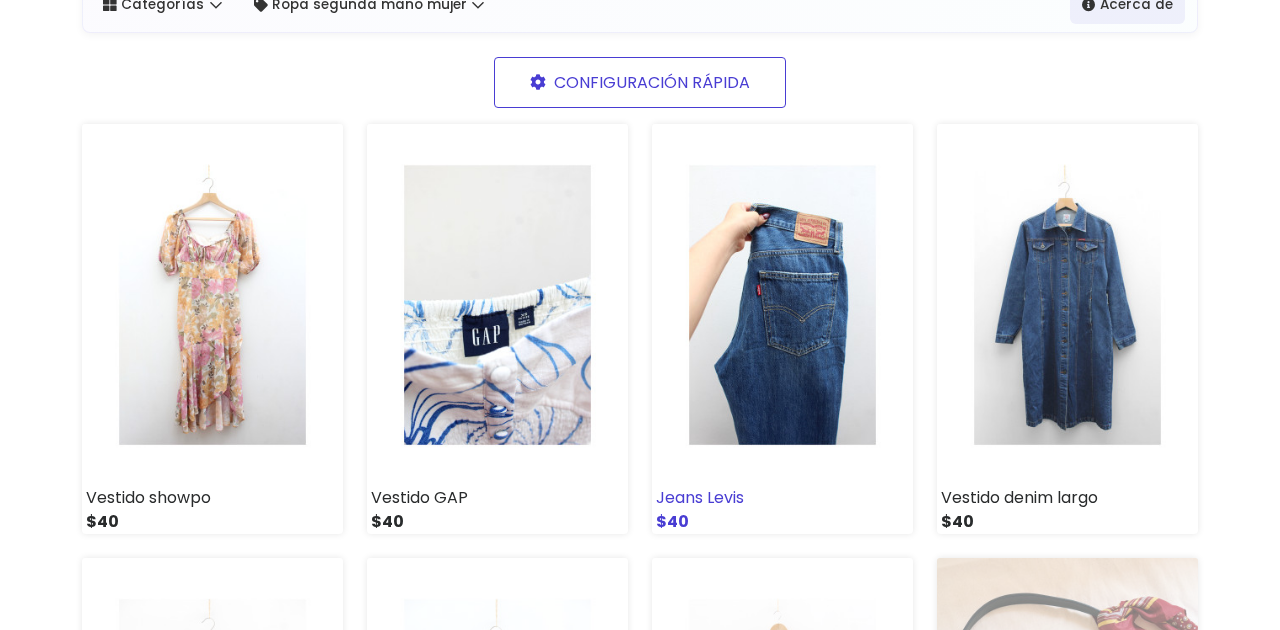 click at bounding box center (782, 305) 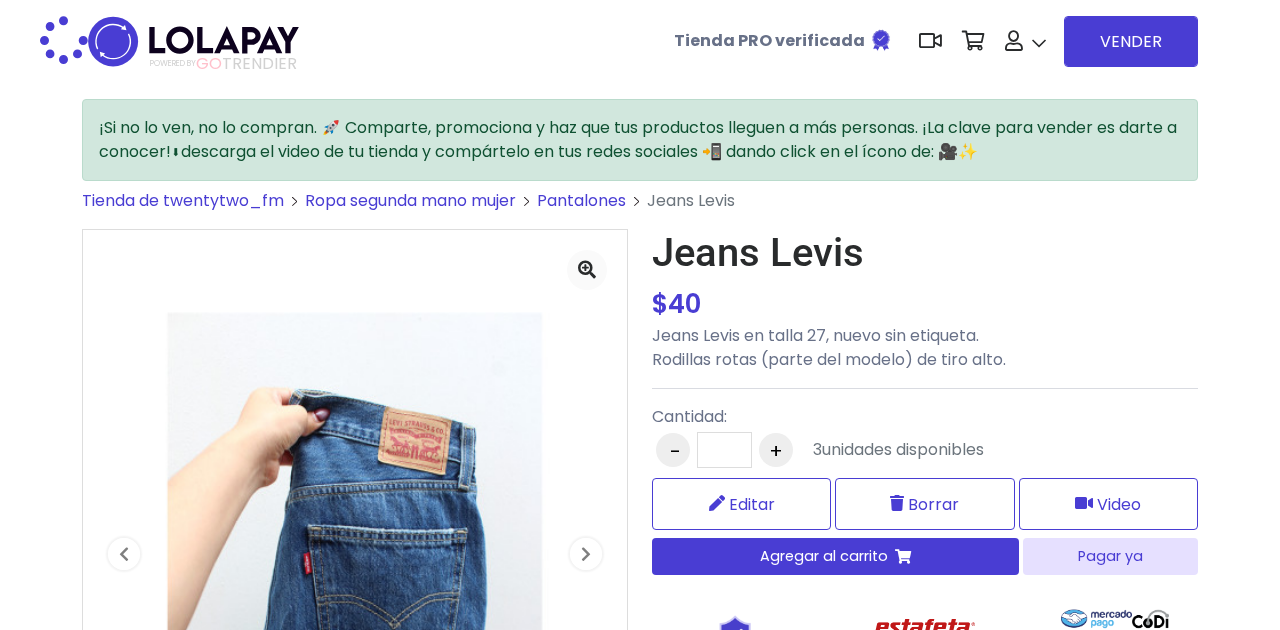 scroll, scrollTop: 0, scrollLeft: 0, axis: both 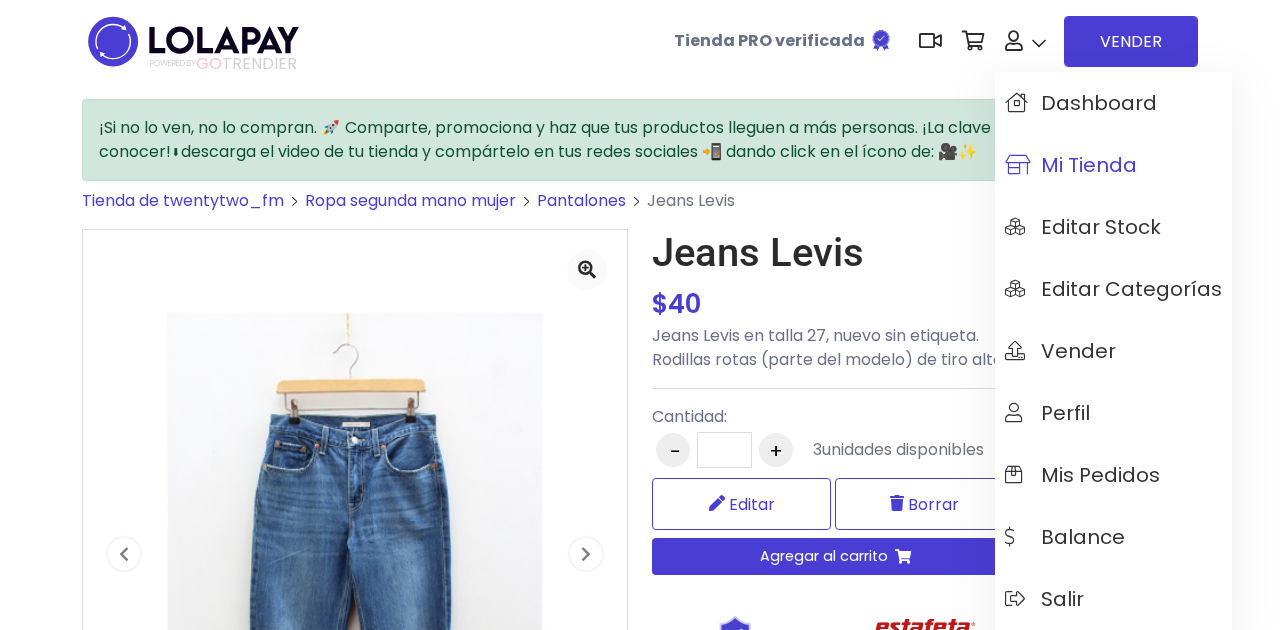 click on "Mi tienda" at bounding box center (1071, 165) 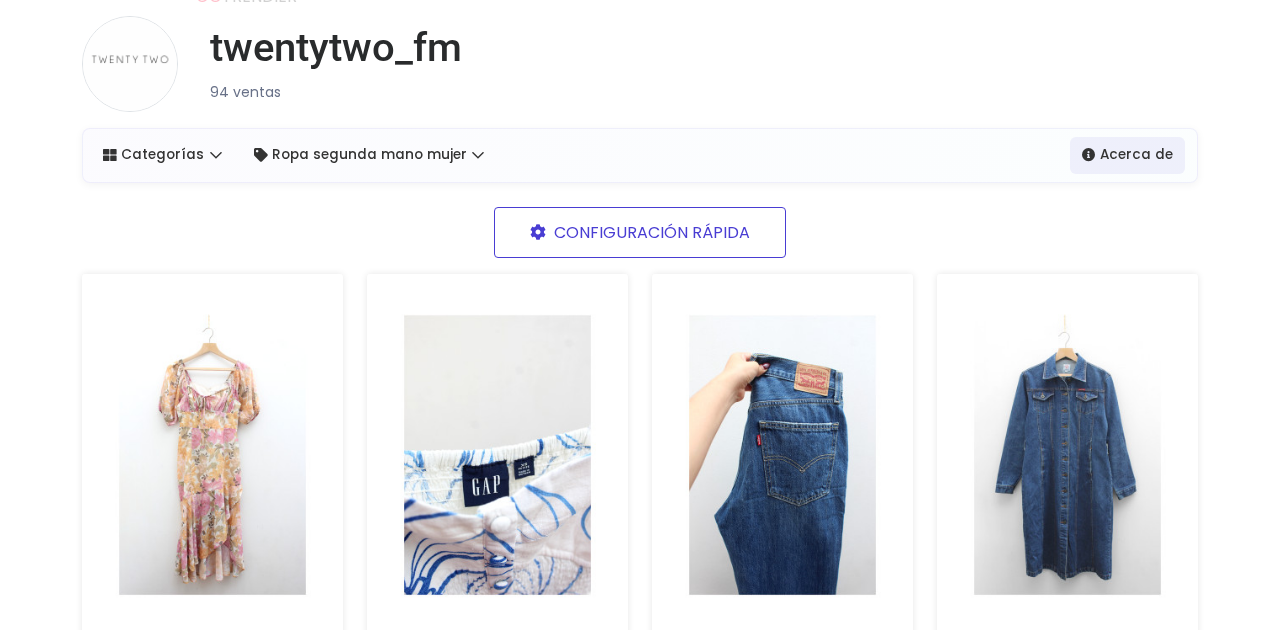 scroll, scrollTop: 0, scrollLeft: 0, axis: both 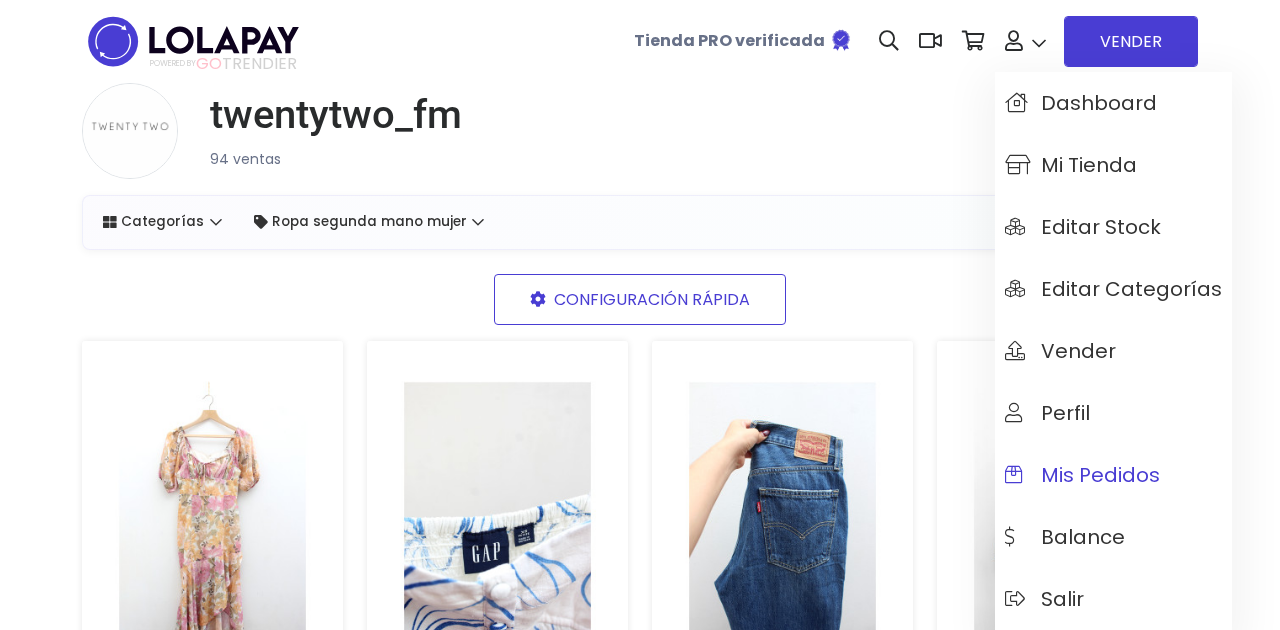 click on "Mis pedidos" at bounding box center [1082, 475] 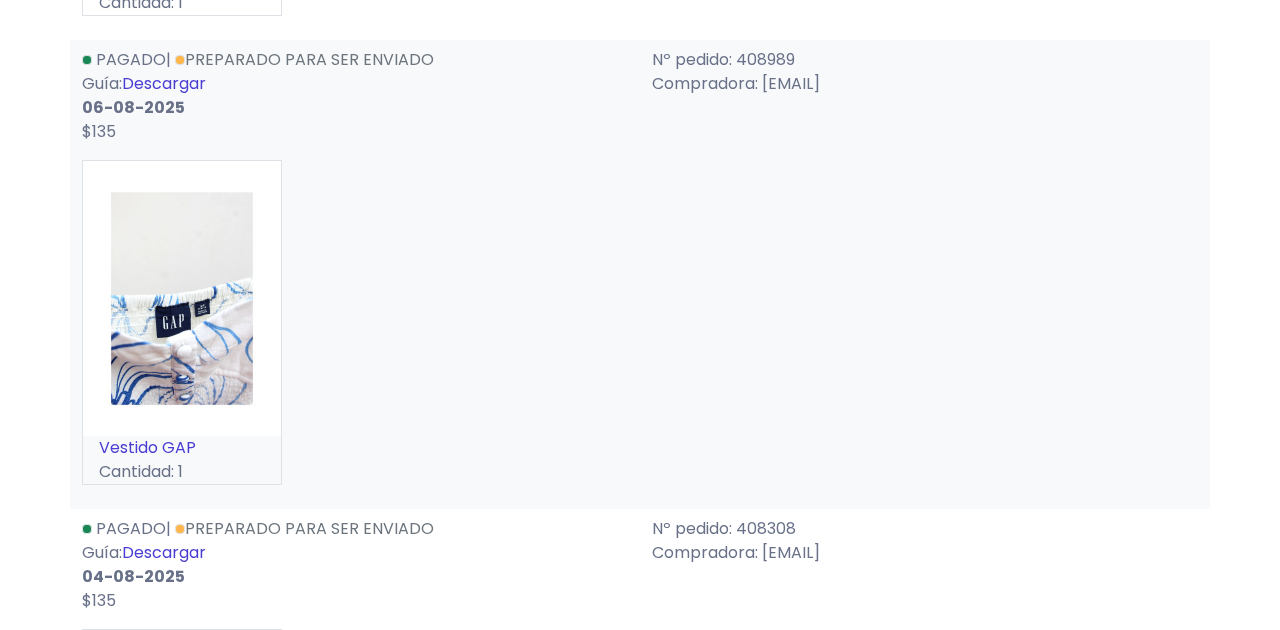scroll, scrollTop: 672, scrollLeft: 0, axis: vertical 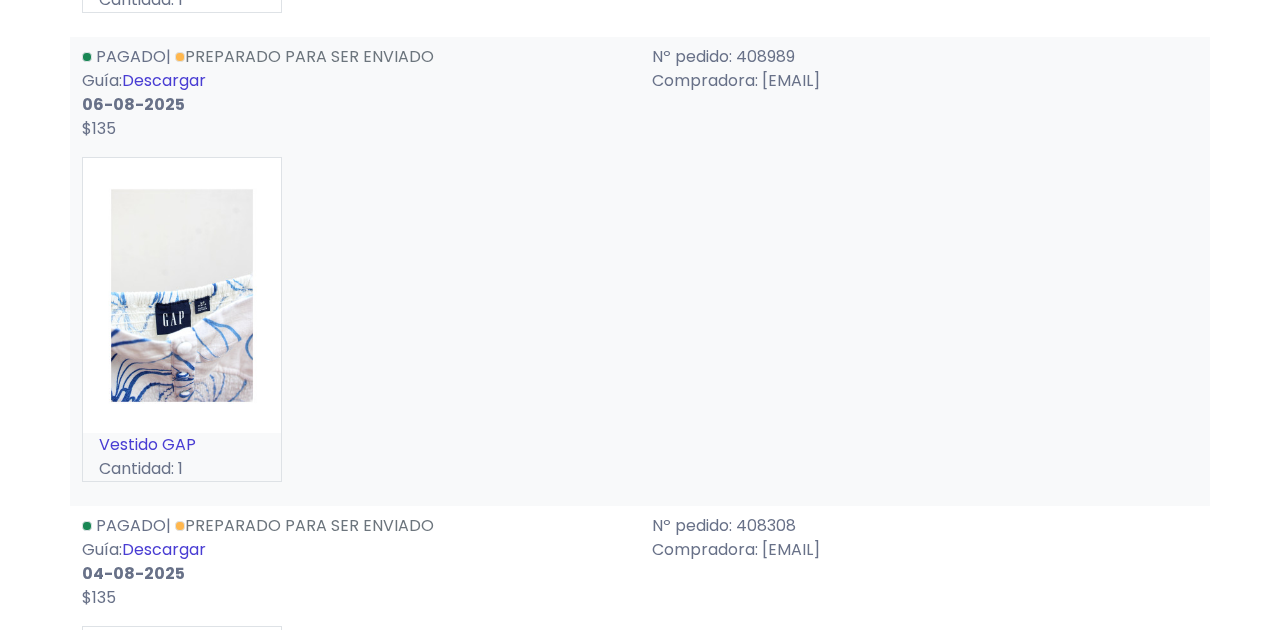 click on "Descargar" at bounding box center (164, 80) 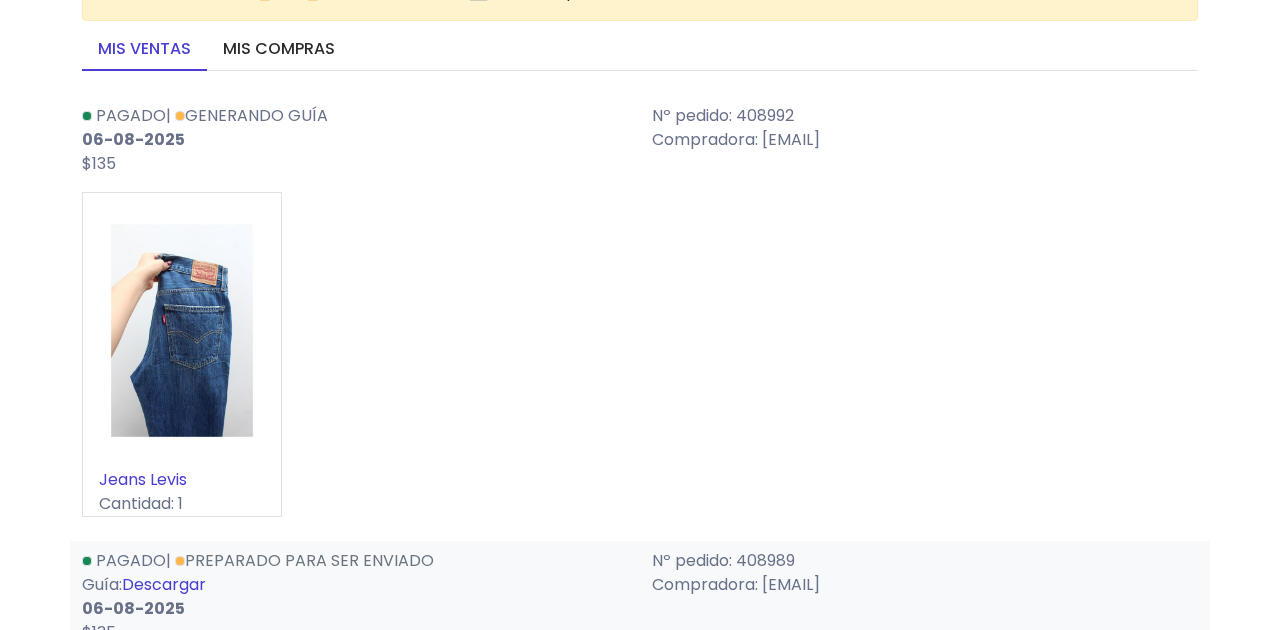 scroll, scrollTop: 150, scrollLeft: 0, axis: vertical 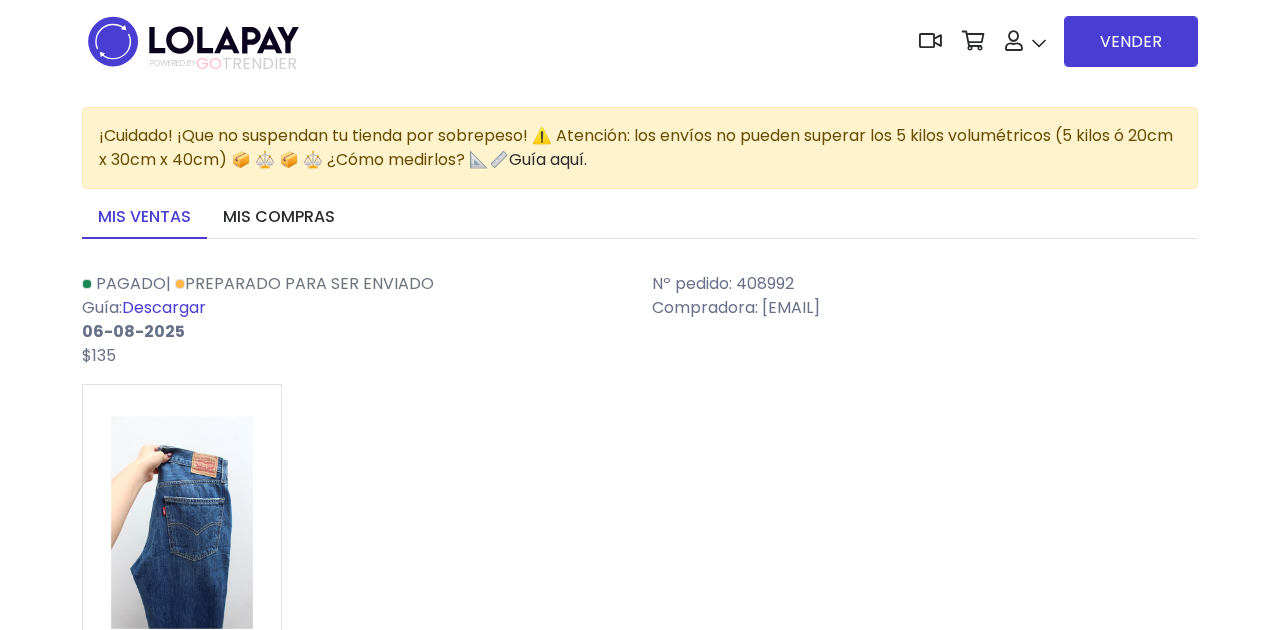 click on "Descargar" at bounding box center [164, 307] 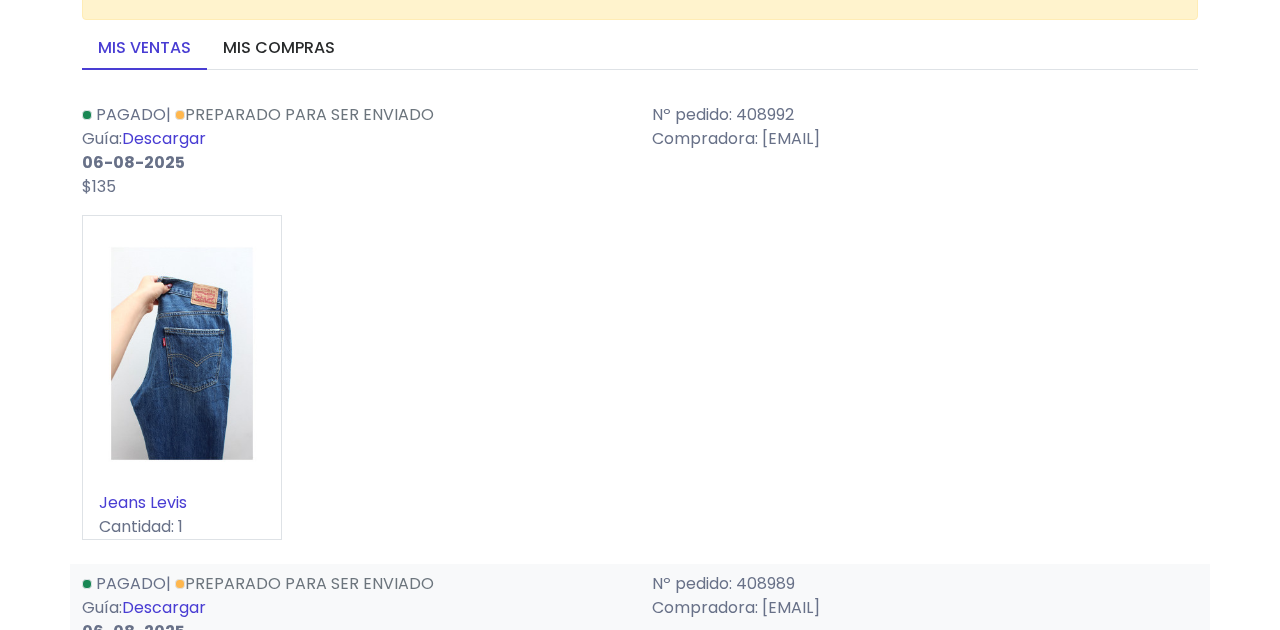 scroll, scrollTop: 0, scrollLeft: 0, axis: both 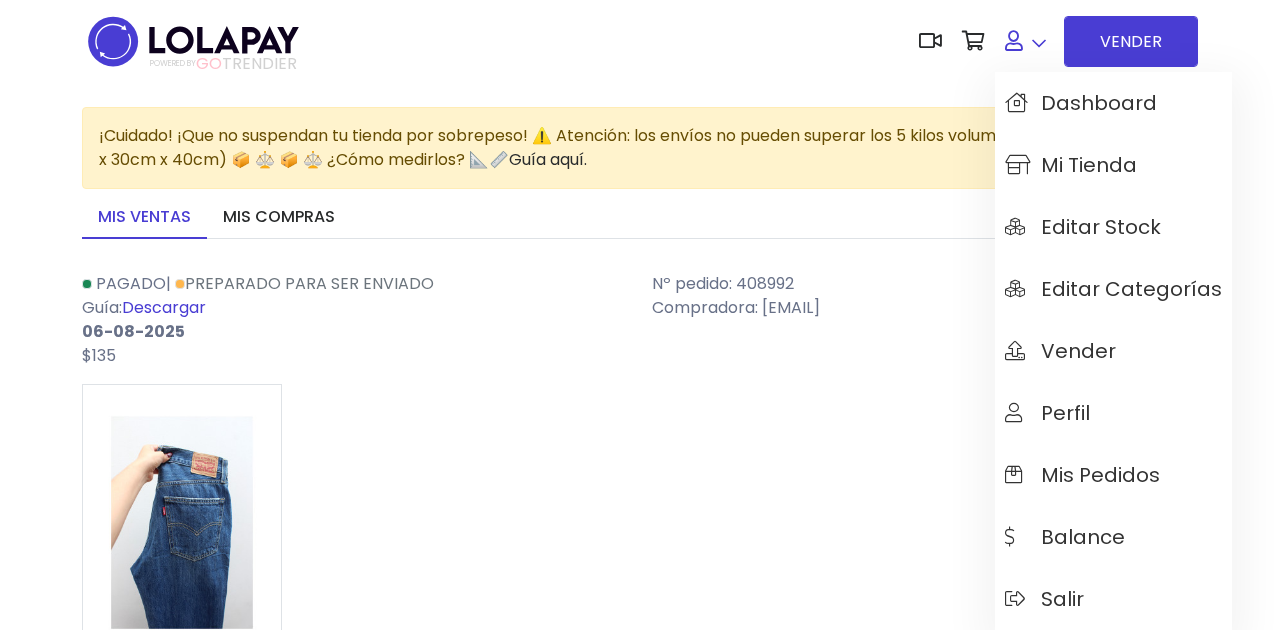 click at bounding box center (1025, 41) 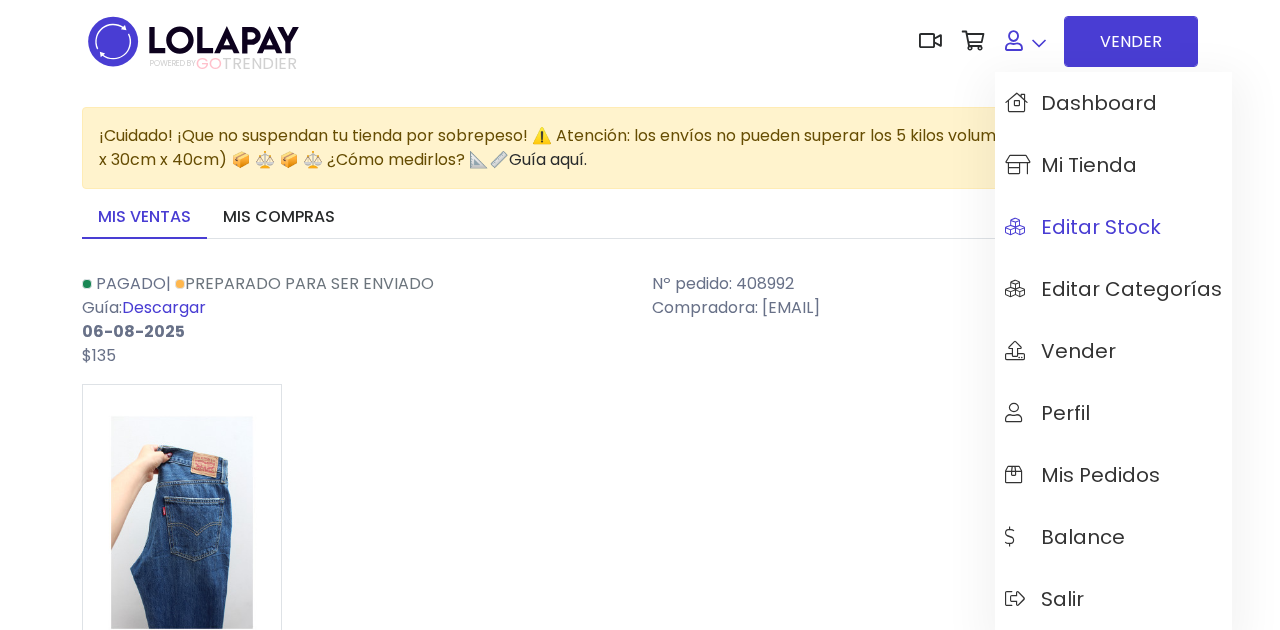 scroll, scrollTop: 42, scrollLeft: 0, axis: vertical 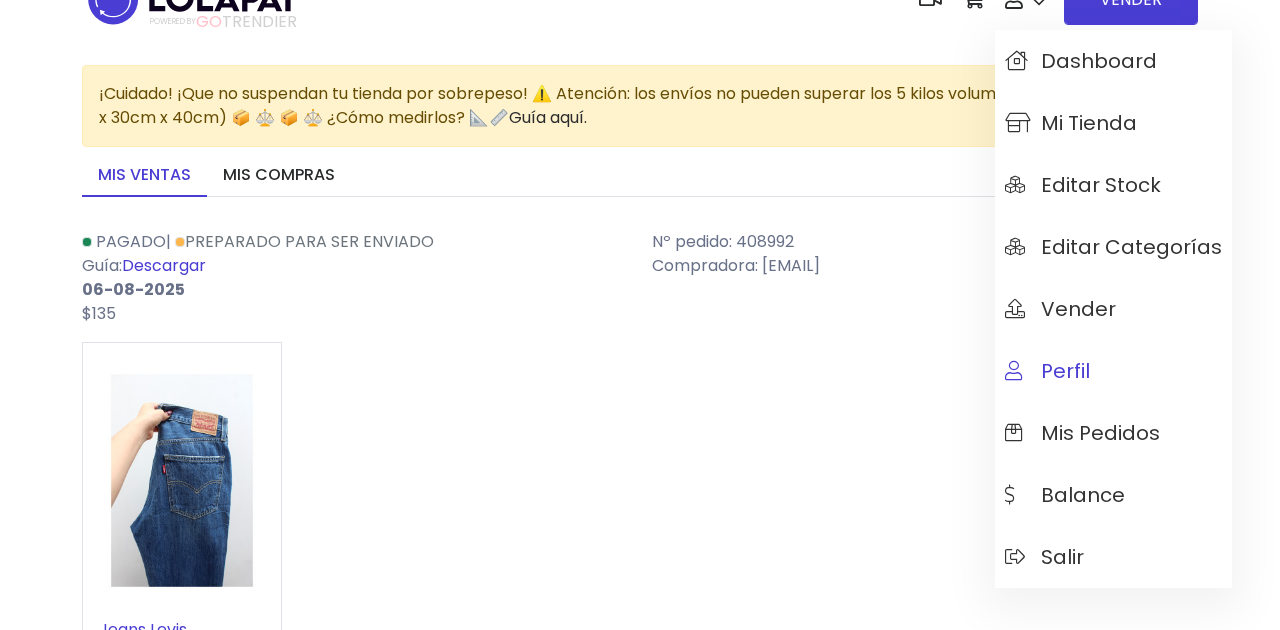 click on "Perfil" at bounding box center [1047, 371] 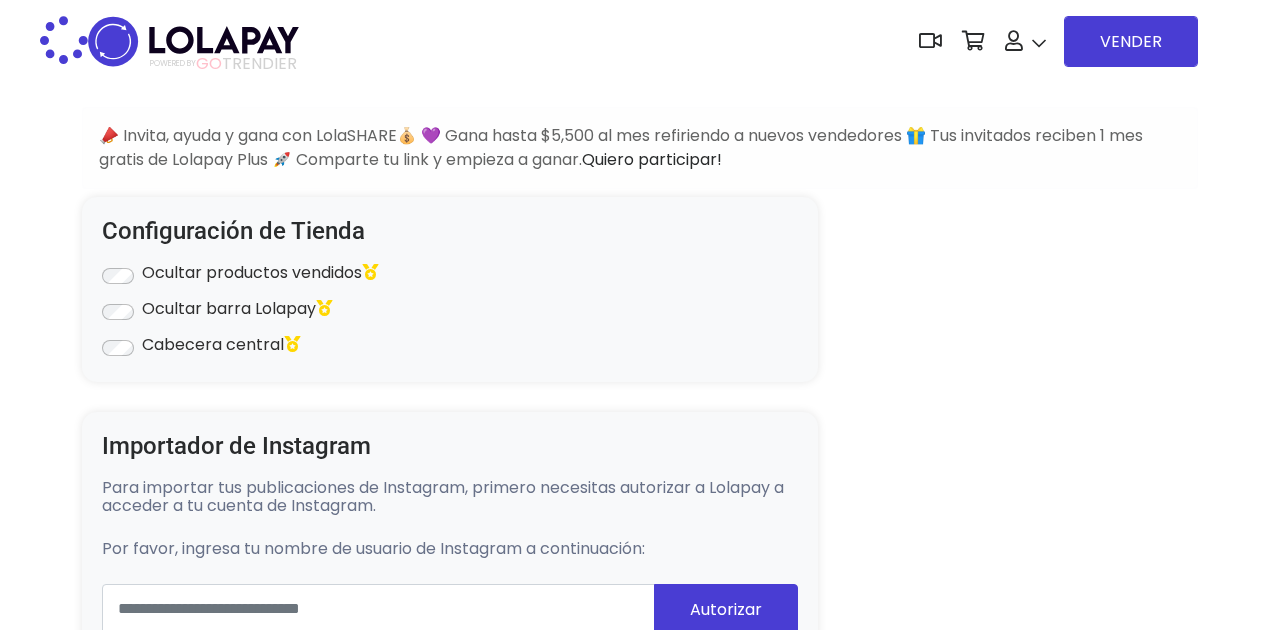 scroll, scrollTop: 0, scrollLeft: 0, axis: both 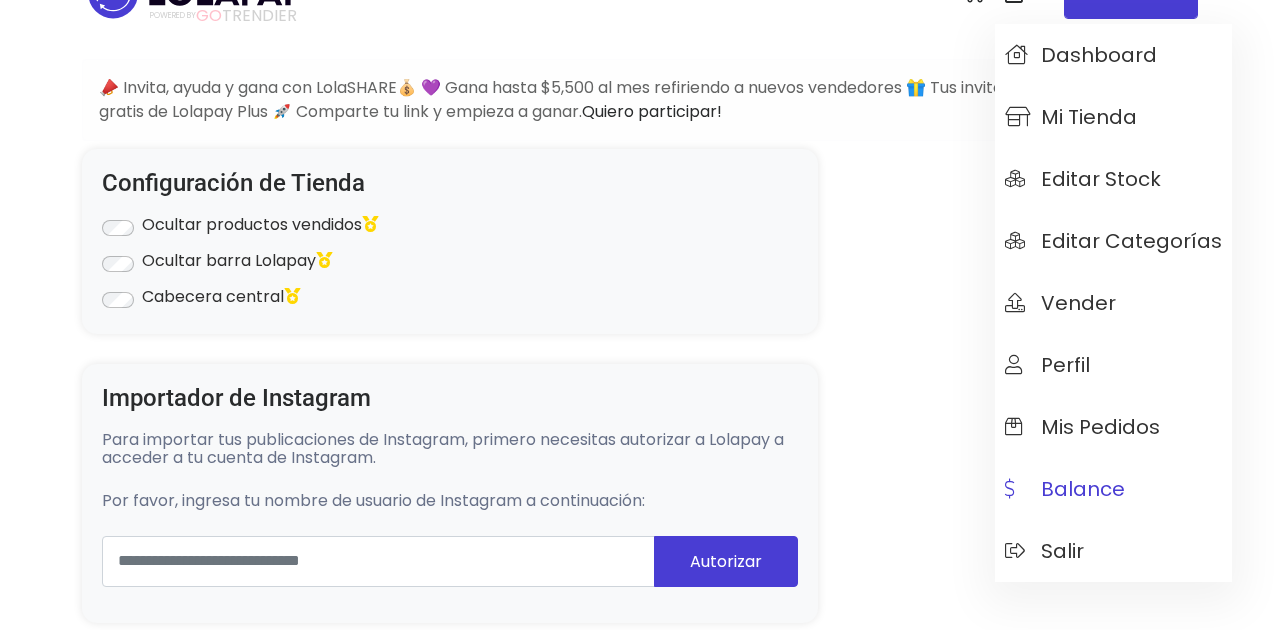 click on "Balance" at bounding box center [1065, 489] 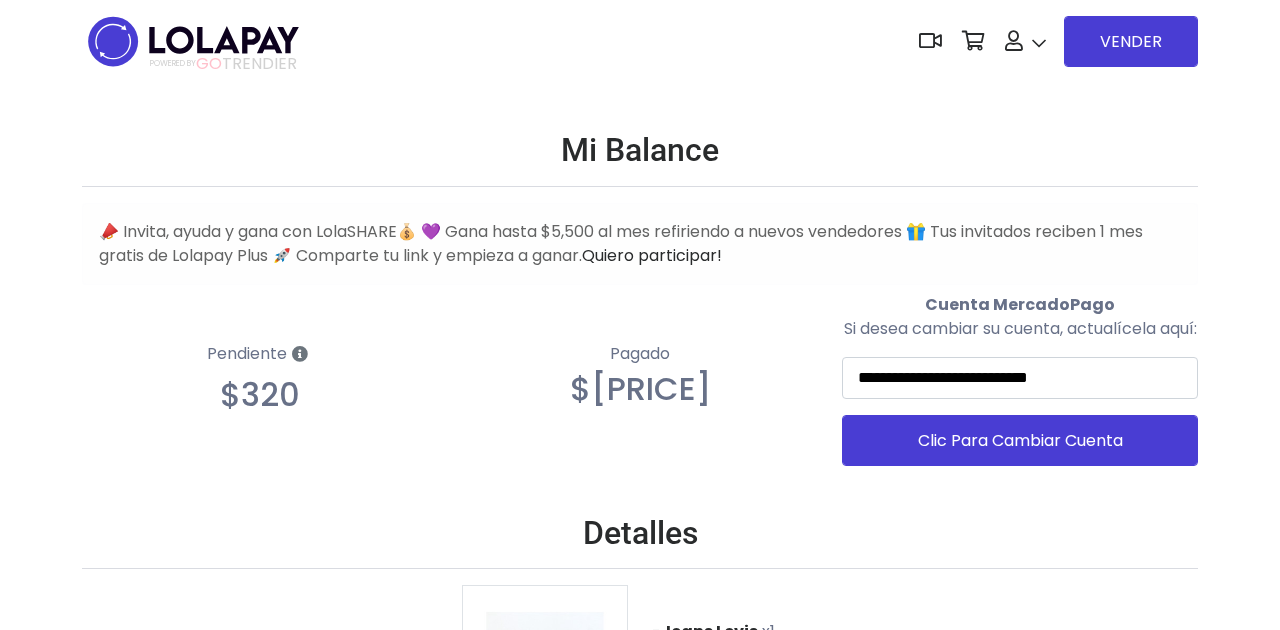 scroll, scrollTop: 0, scrollLeft: 0, axis: both 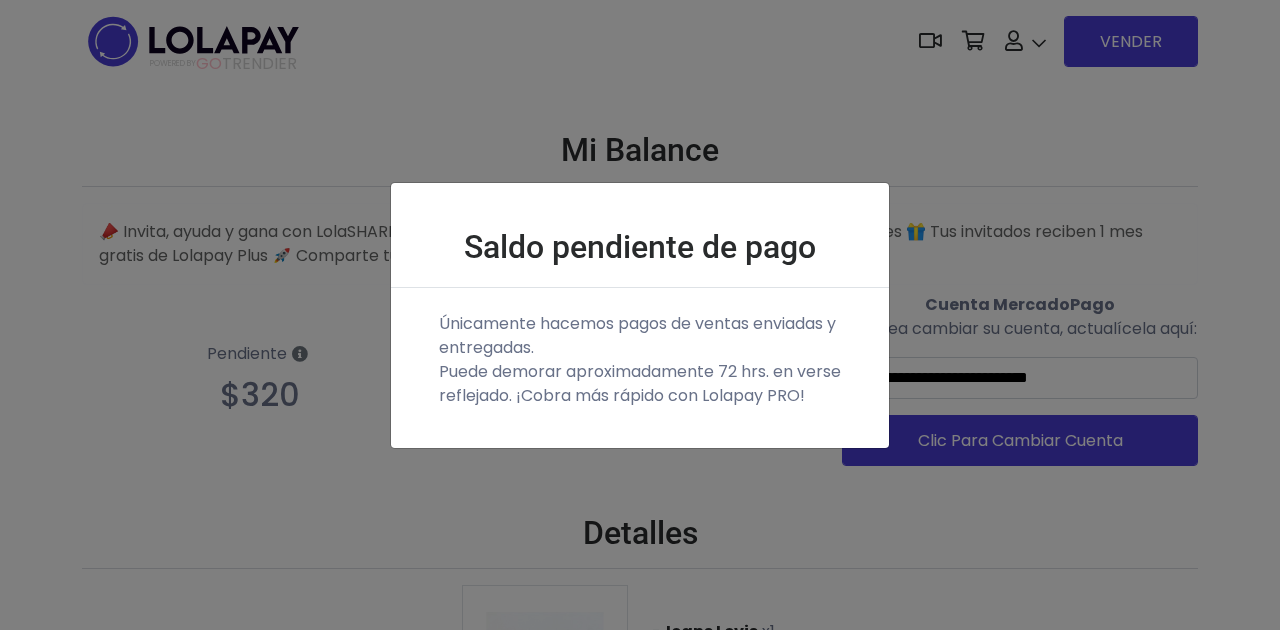 click on "Saldo pendiente de pago
Únicamente hacemos pagos de ventas enviadas y entregadas.
Puede demorar aproximadamente 72 hrs. en verse reflejado. ¡Cobra más rápido con Lolapay PRO!" at bounding box center [640, 315] 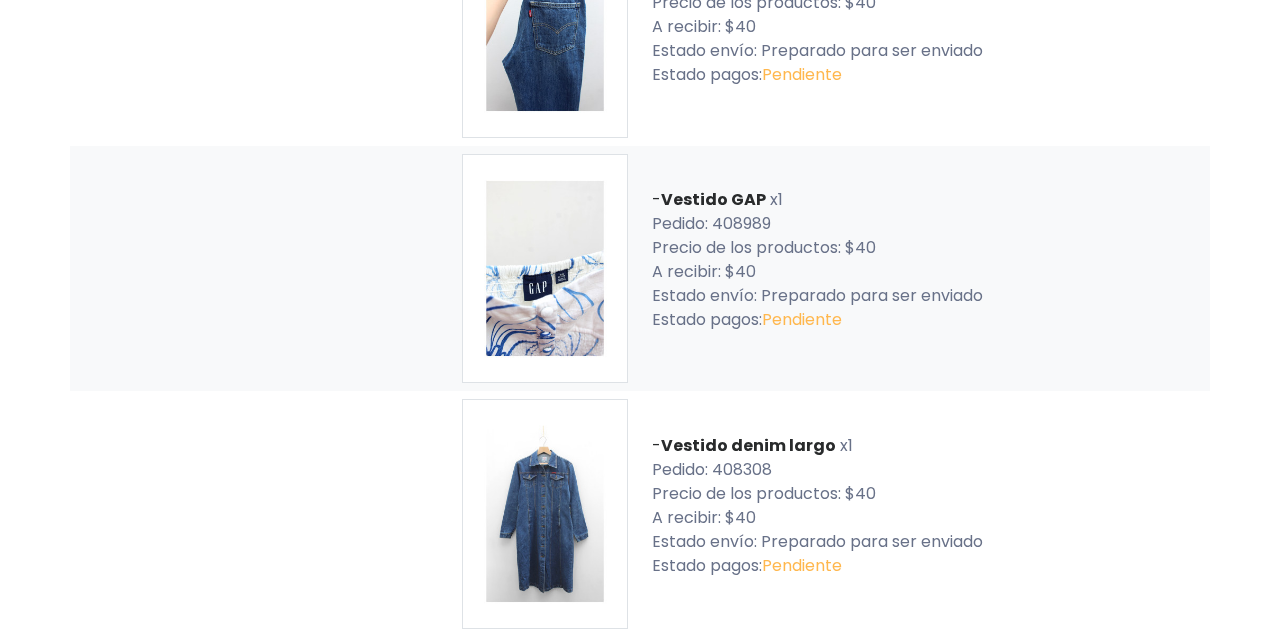 scroll, scrollTop: 0, scrollLeft: 0, axis: both 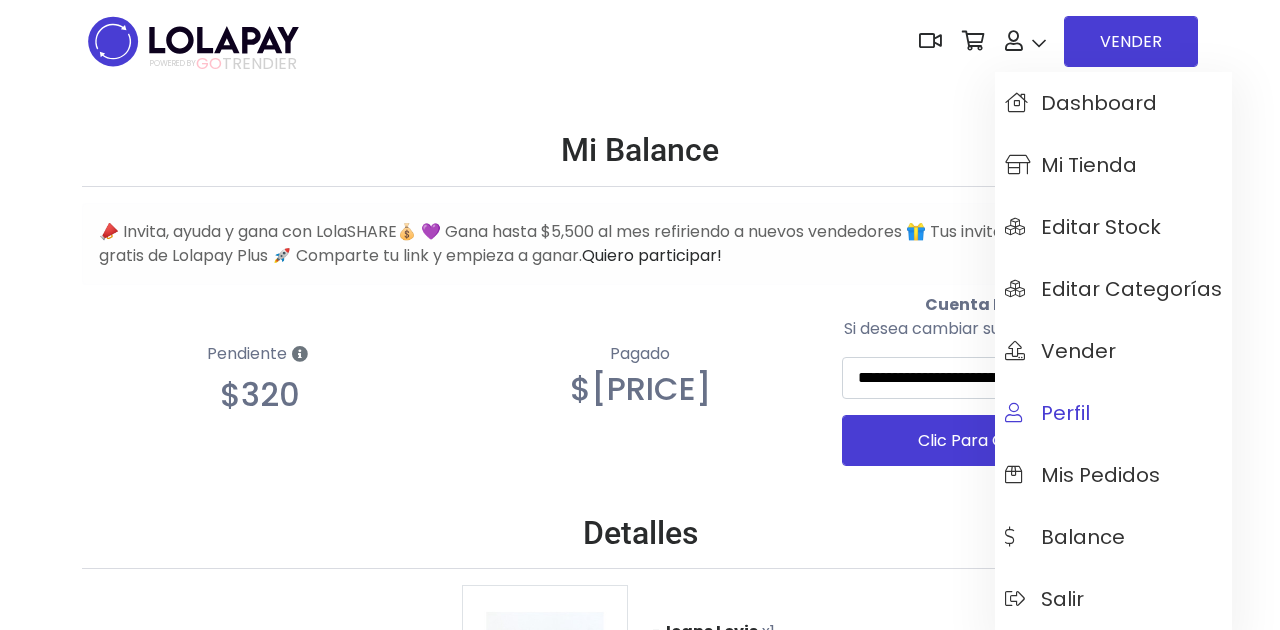 click on "Perfil" at bounding box center (1047, 413) 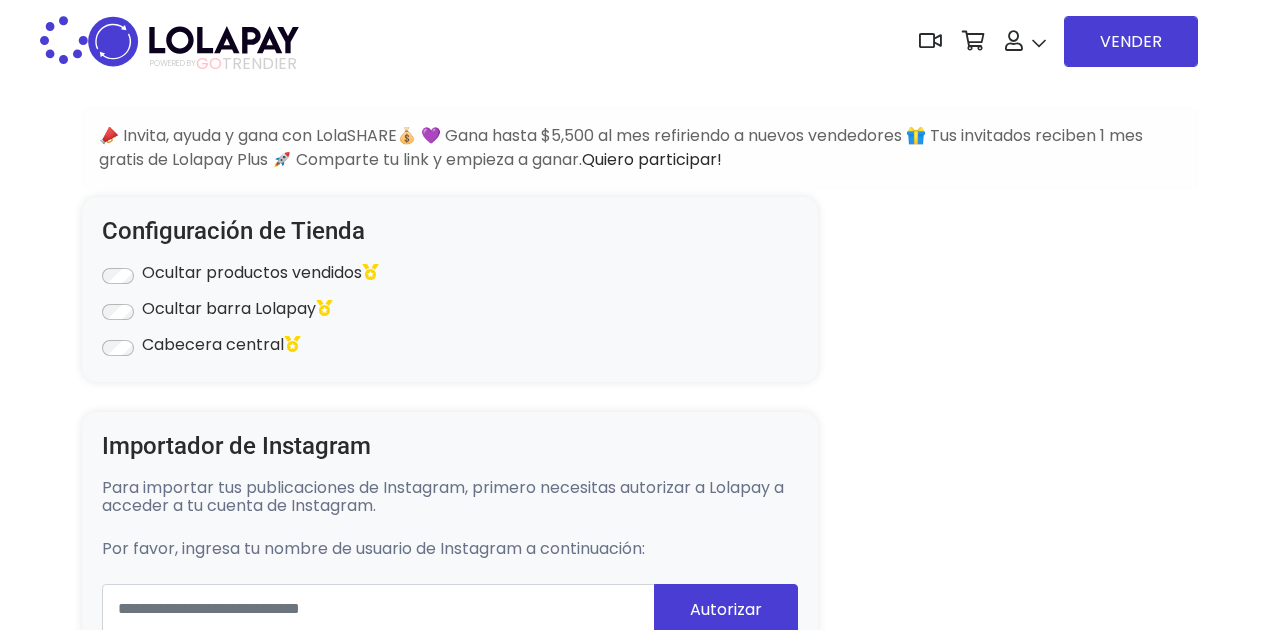 scroll, scrollTop: 0, scrollLeft: 0, axis: both 